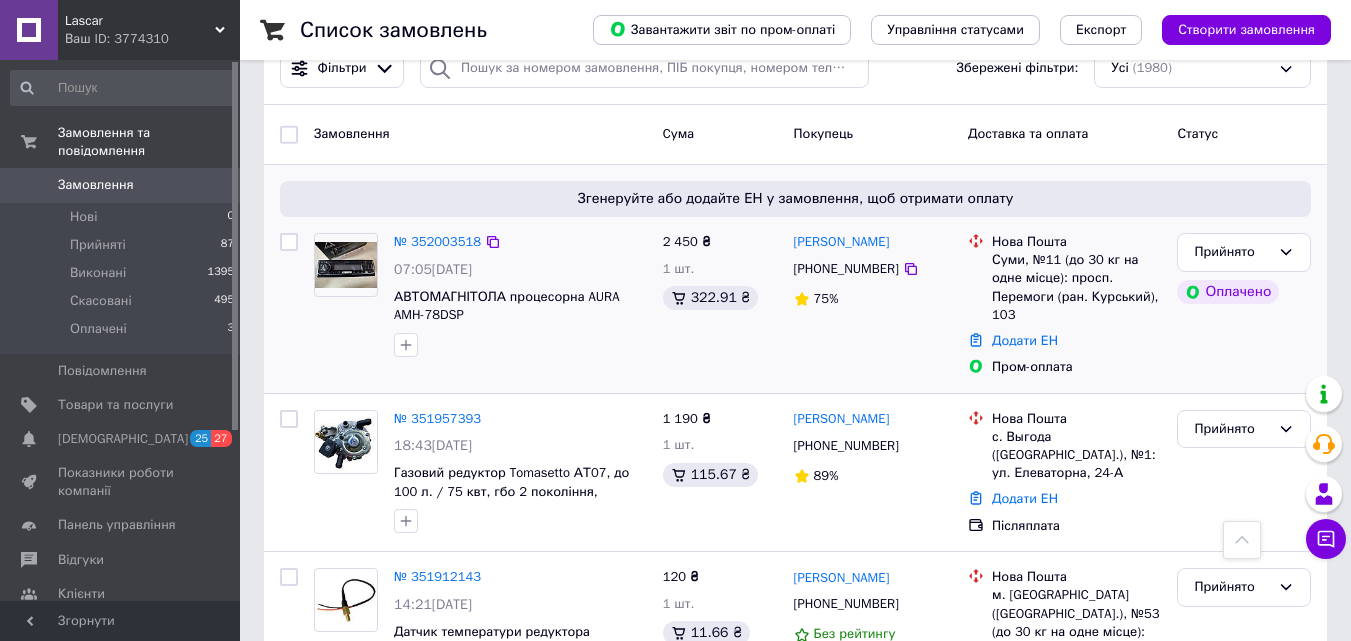scroll, scrollTop: 200, scrollLeft: 0, axis: vertical 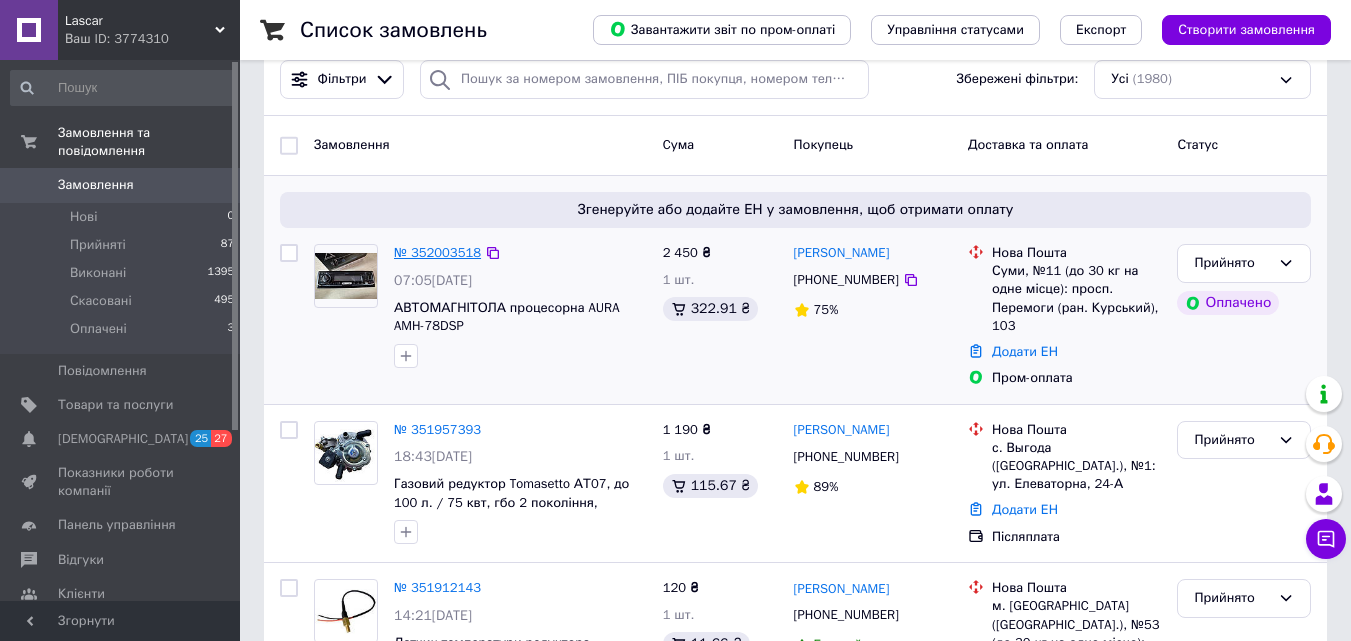 click on "№ 352003518" at bounding box center [437, 252] 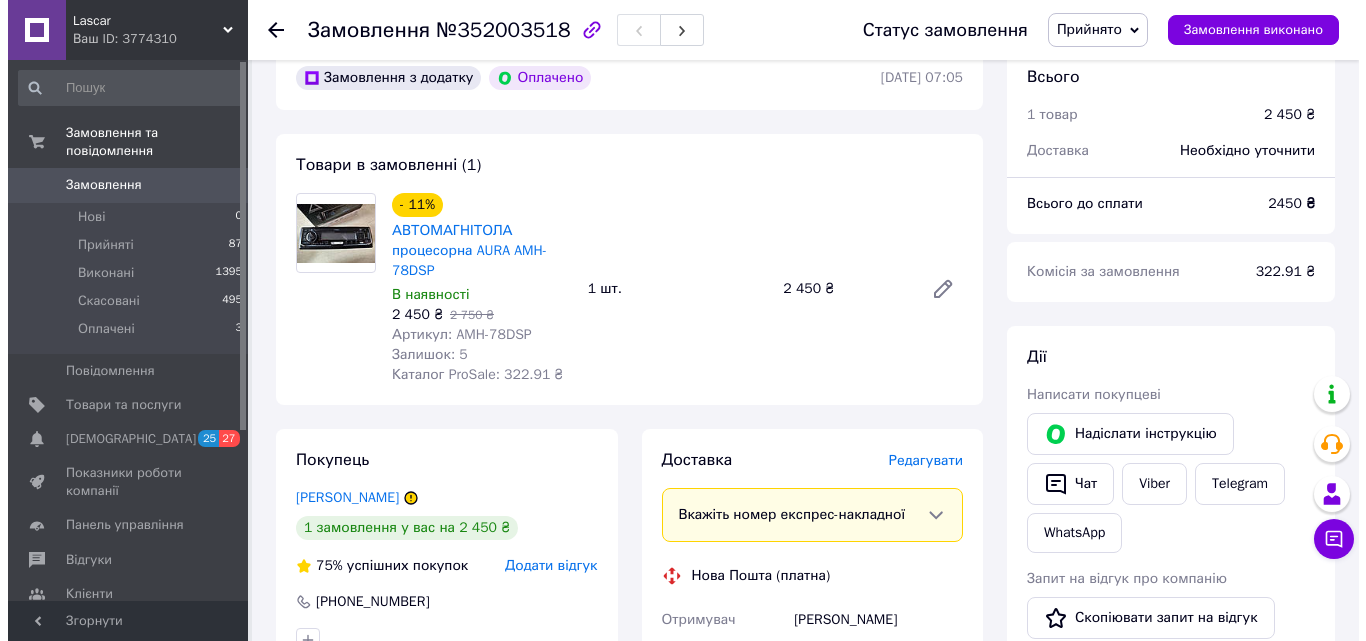 scroll, scrollTop: 300, scrollLeft: 0, axis: vertical 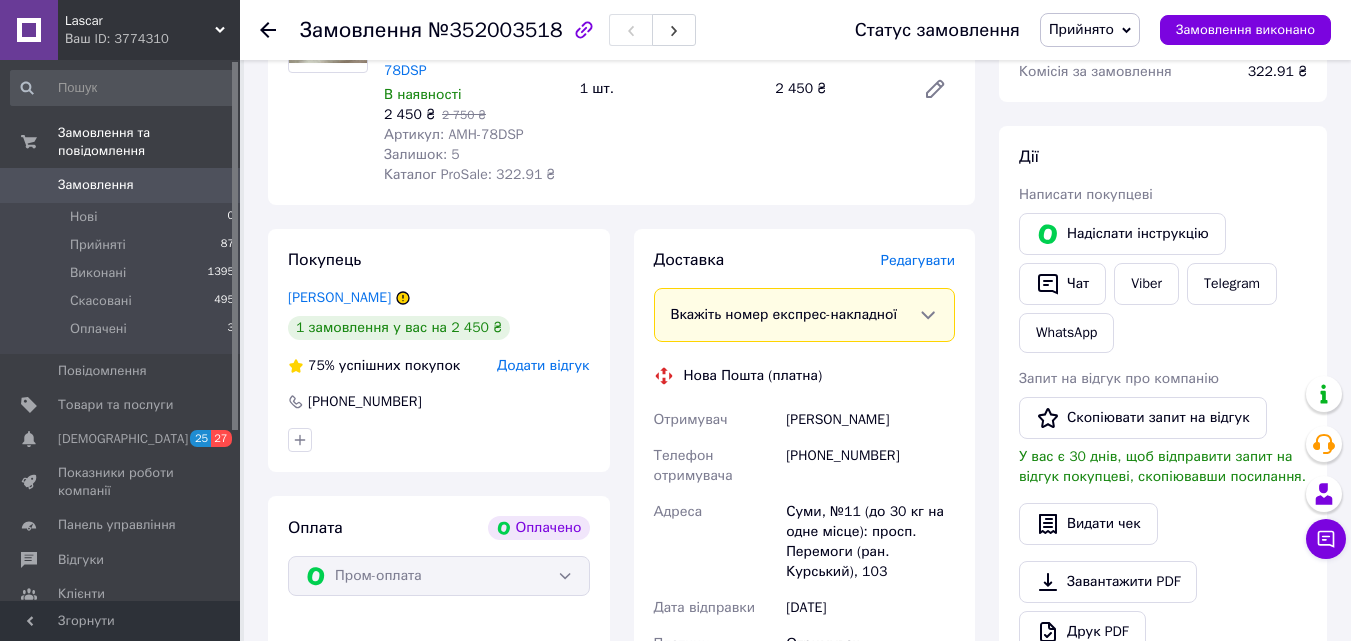 click on "Редагувати" at bounding box center (918, 260) 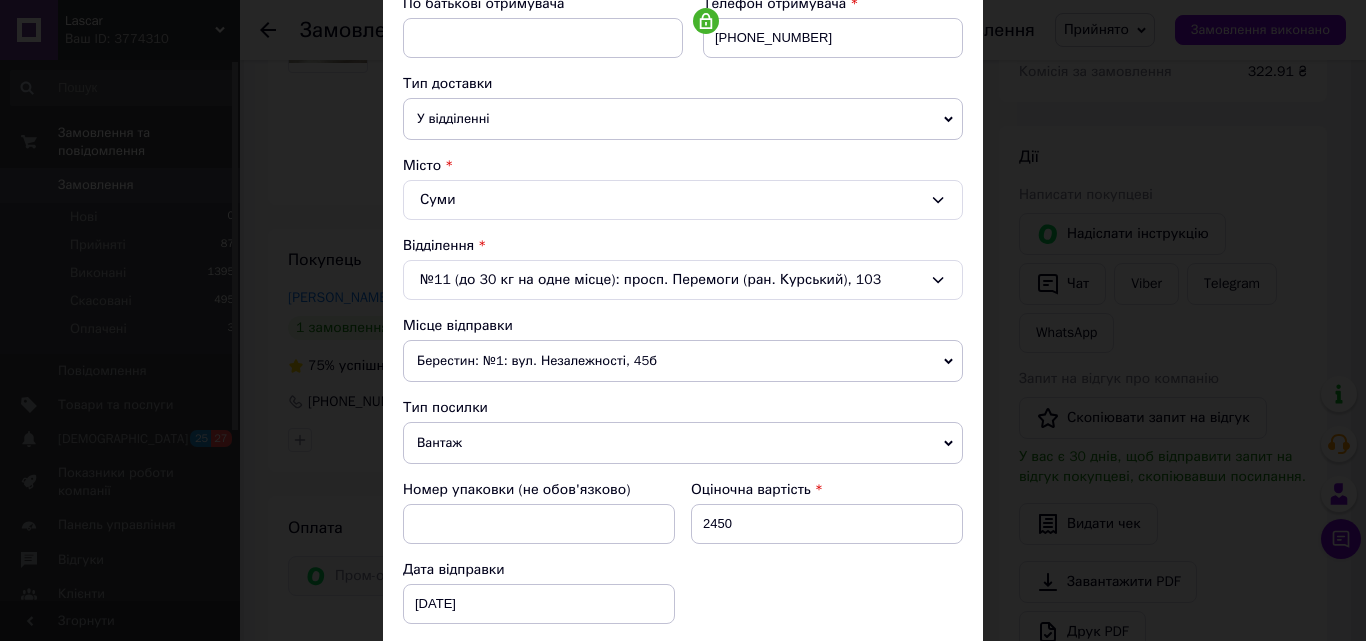 scroll, scrollTop: 400, scrollLeft: 0, axis: vertical 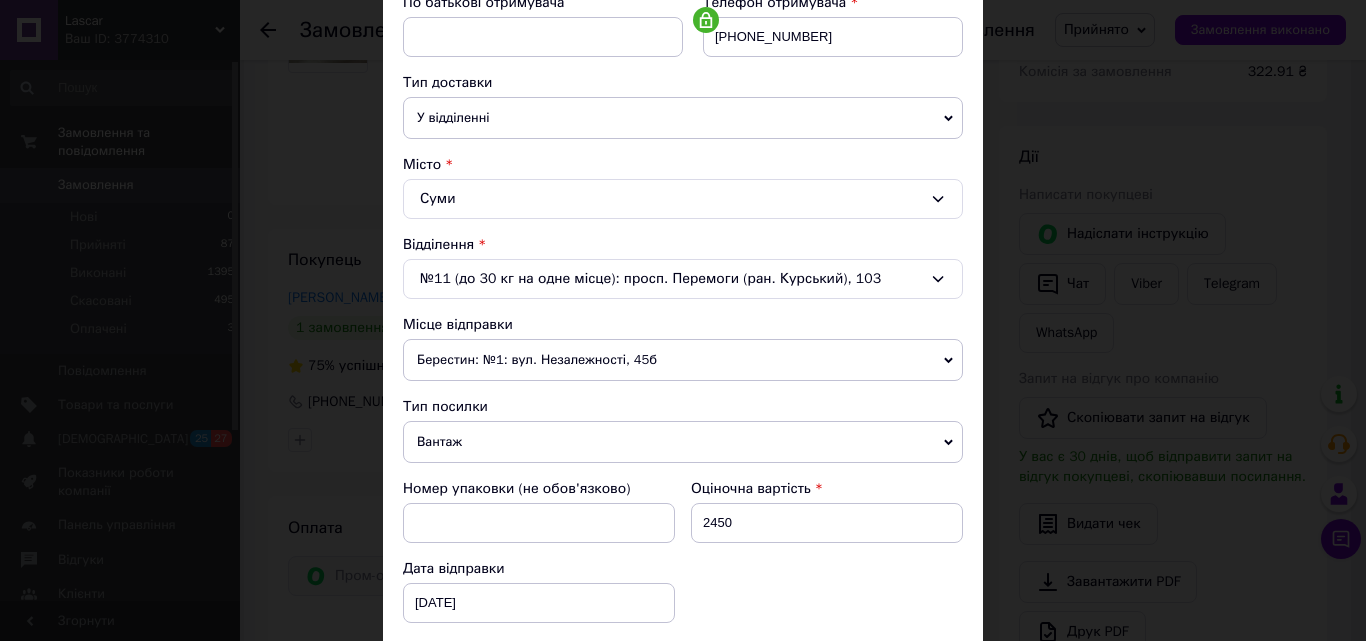 click on "Берестин: №1: вул. Незалежності, 45б" at bounding box center [683, 360] 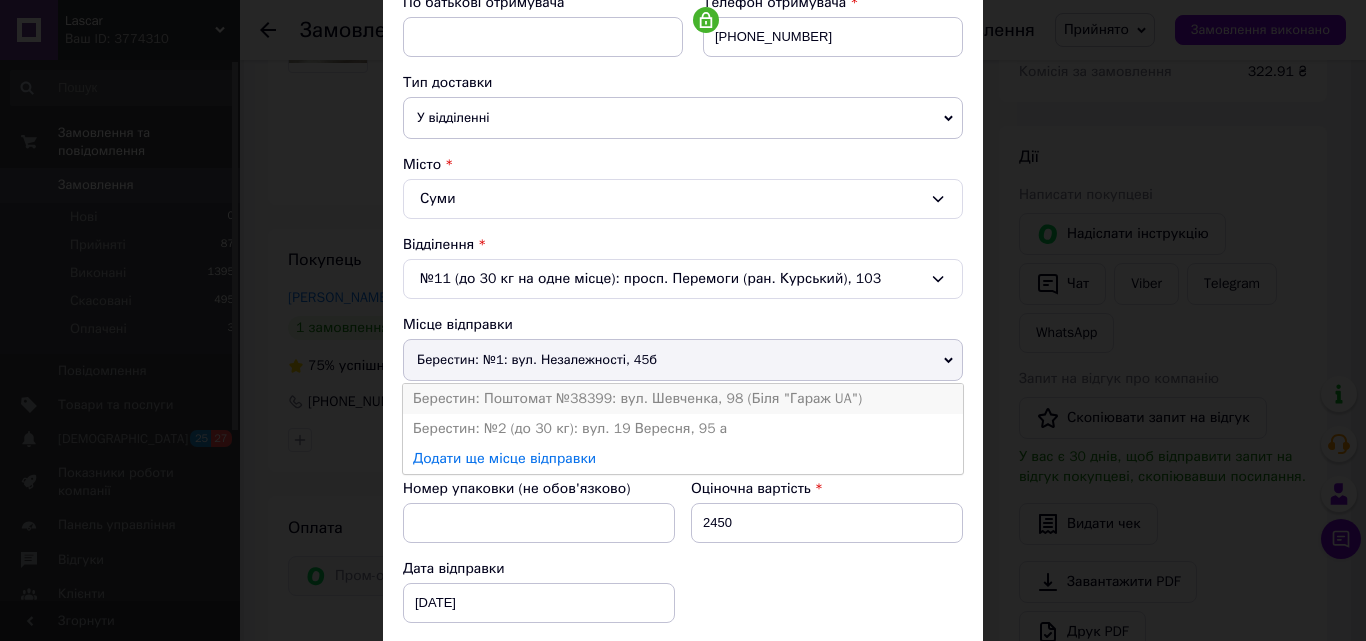 click on "Берестин: Поштомат №38399: вул. Шевченка, 98 (Біля "Гараж UA")" at bounding box center [683, 399] 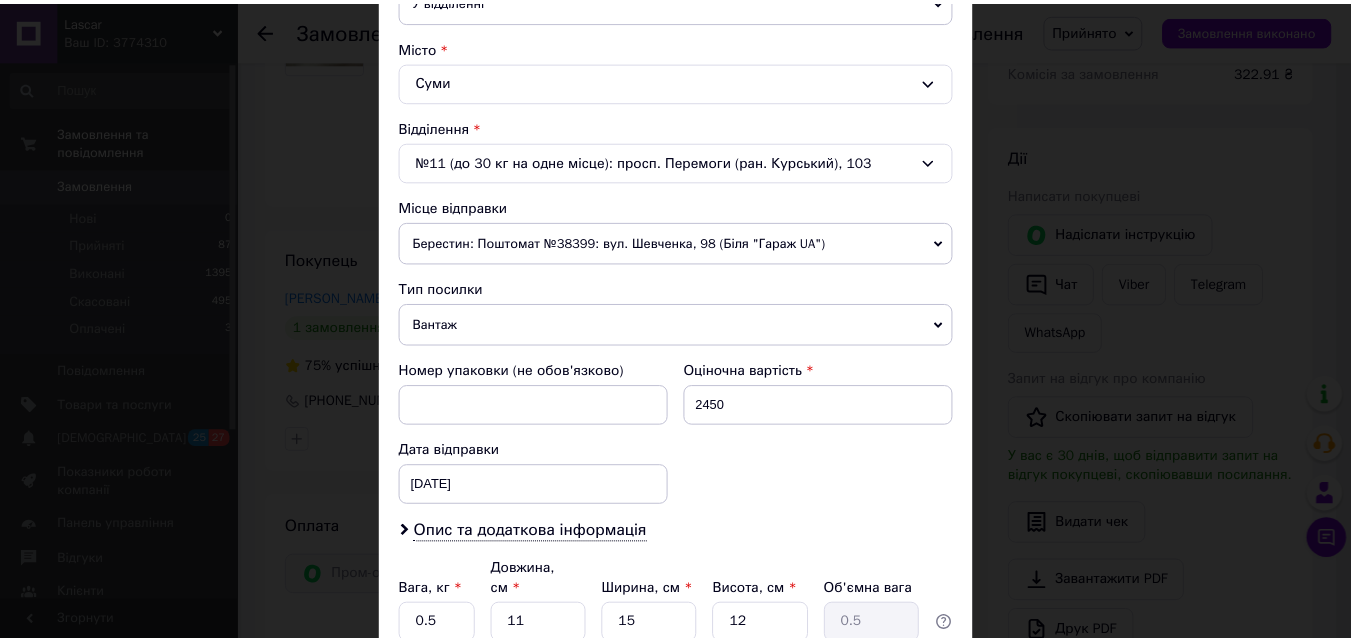 scroll, scrollTop: 687, scrollLeft: 0, axis: vertical 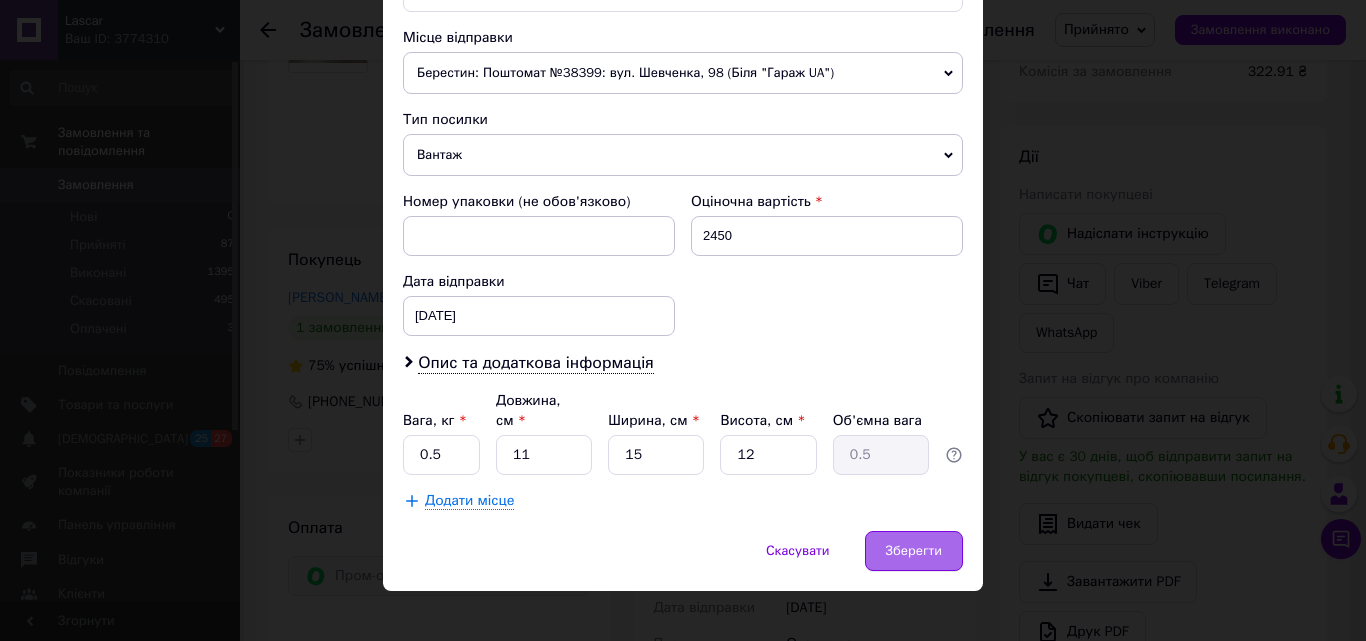 click on "Зберегти" at bounding box center [914, 551] 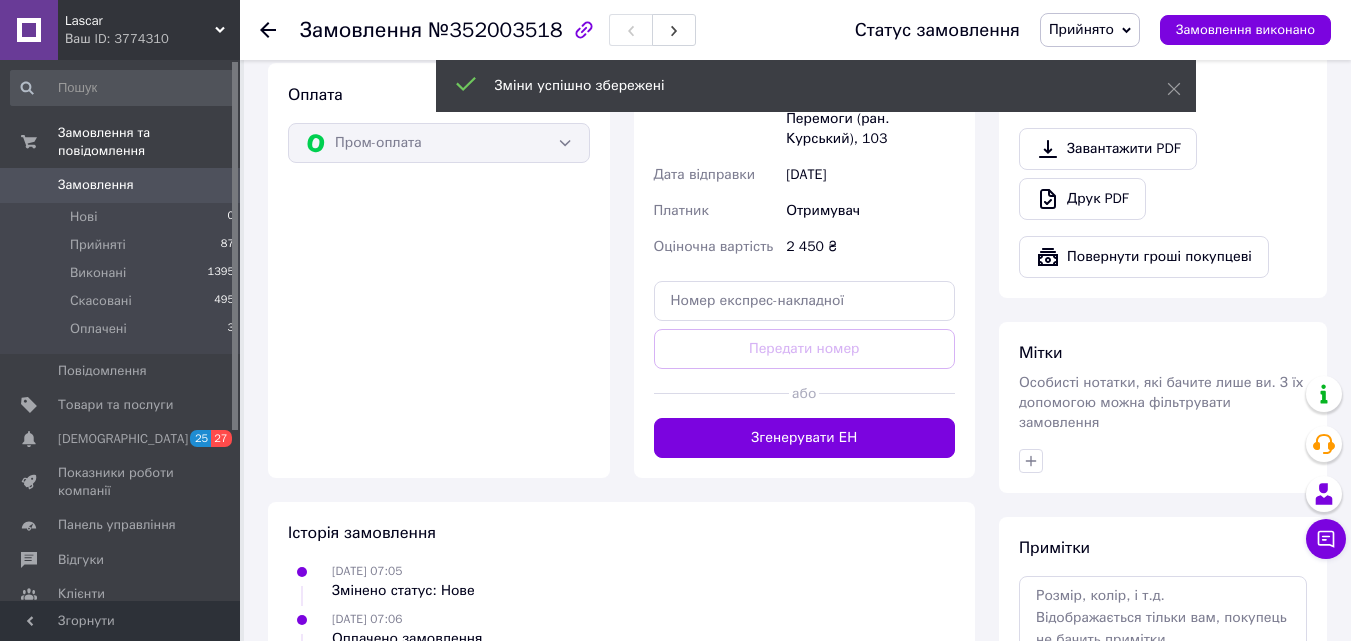 scroll, scrollTop: 800, scrollLeft: 0, axis: vertical 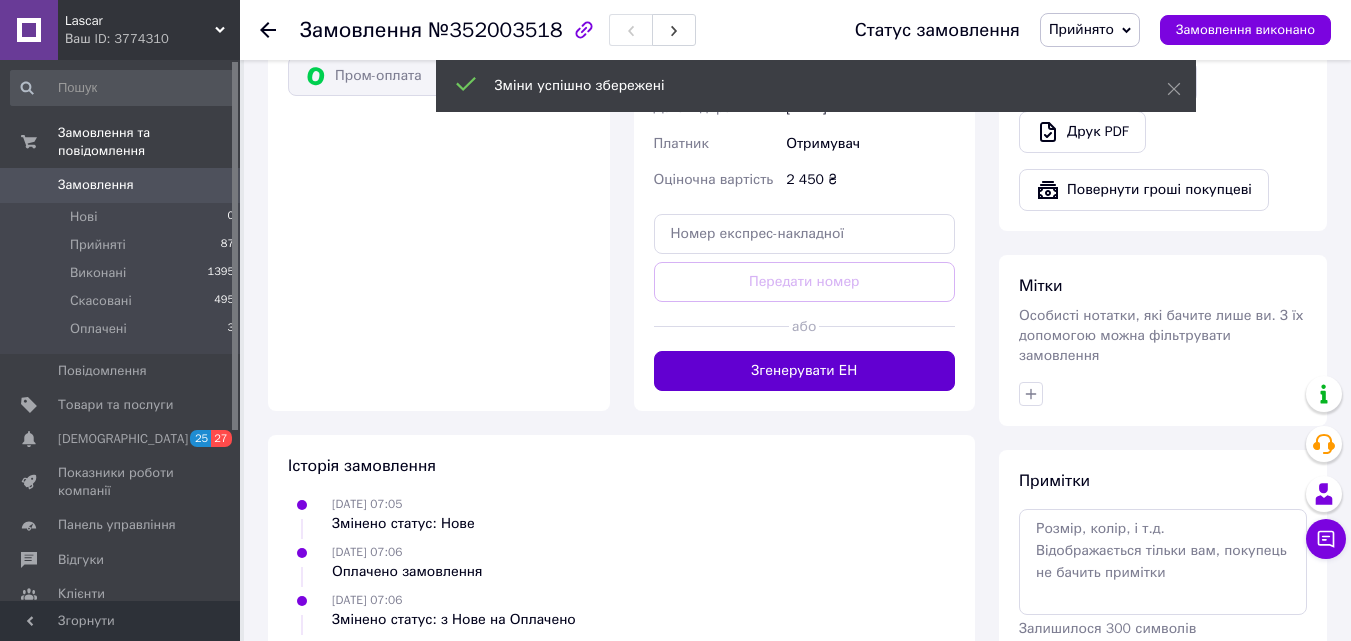 click on "Згенерувати ЕН" at bounding box center (805, 371) 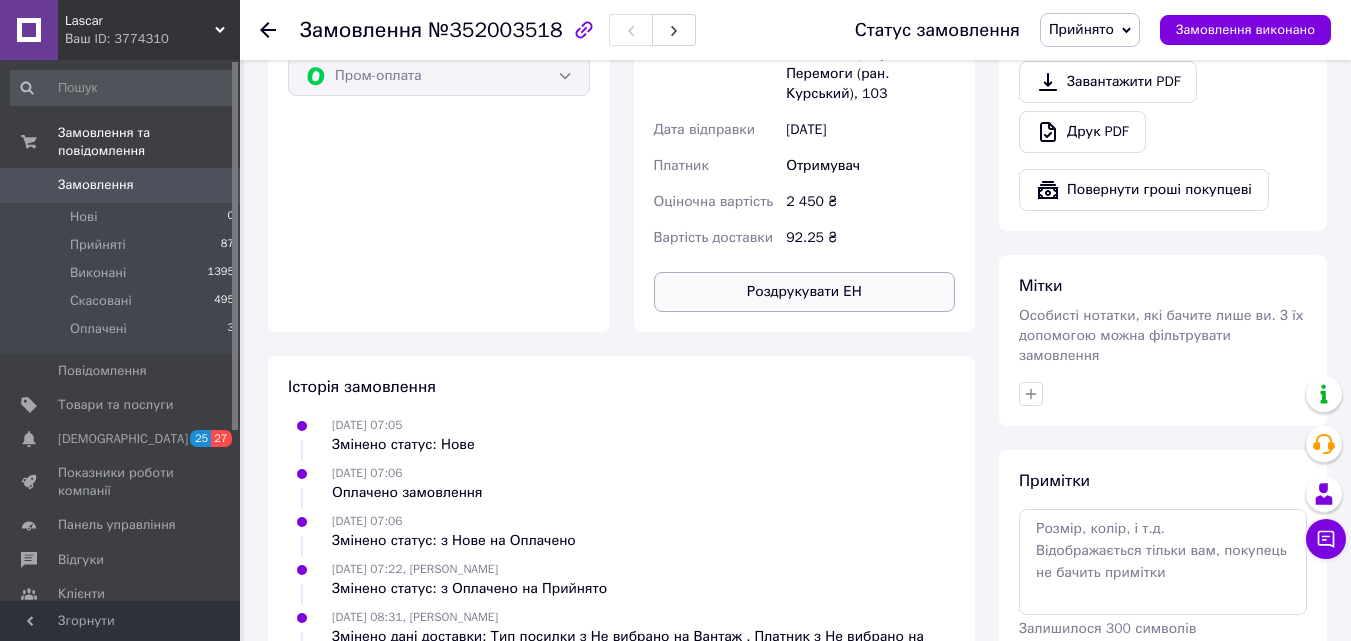 click on "Роздрукувати ЕН" at bounding box center [805, 292] 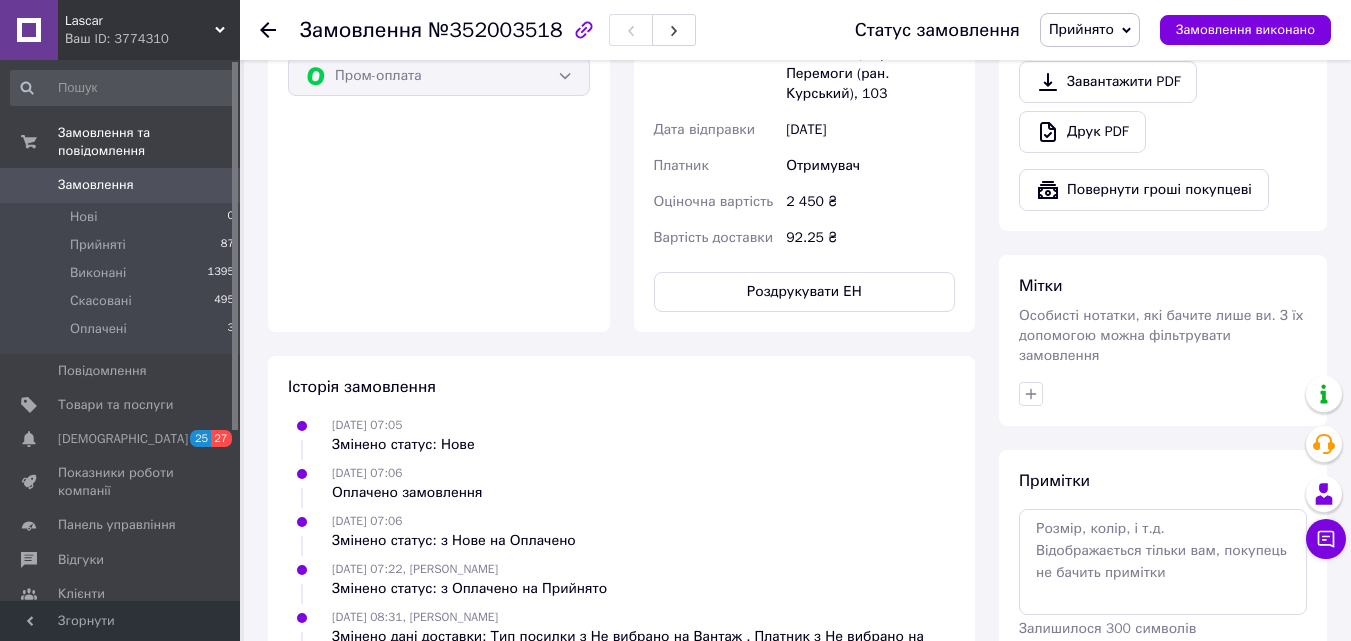 click 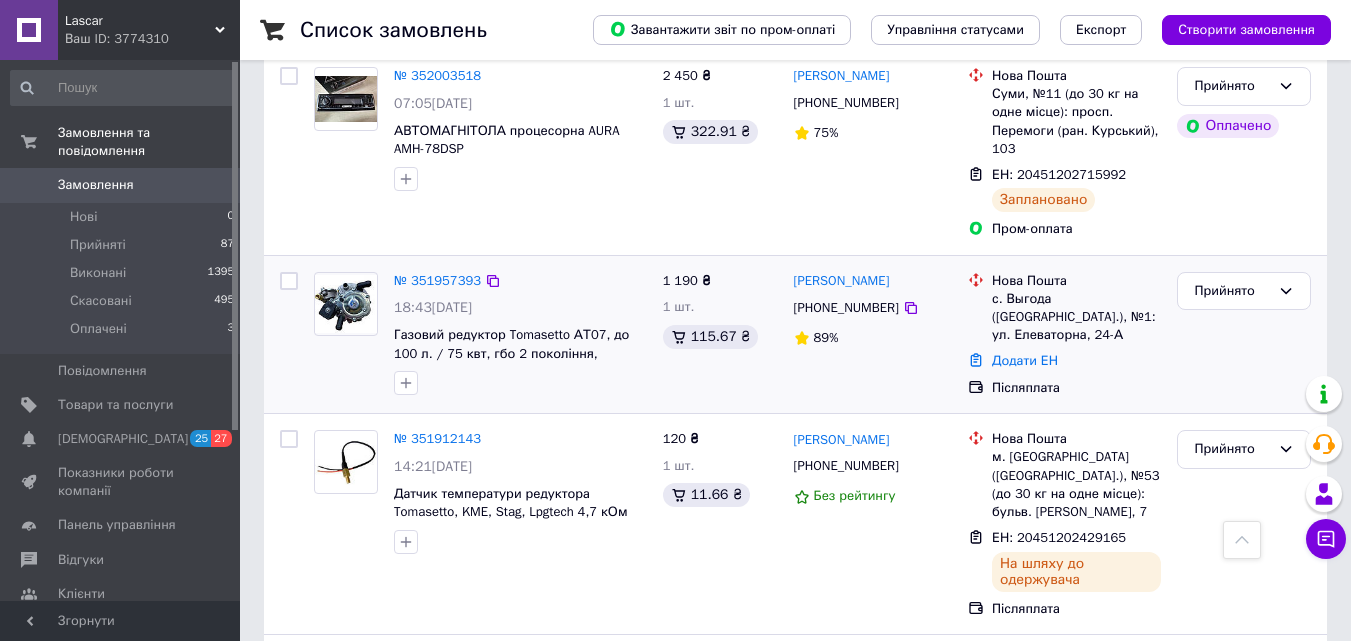 scroll, scrollTop: 400, scrollLeft: 0, axis: vertical 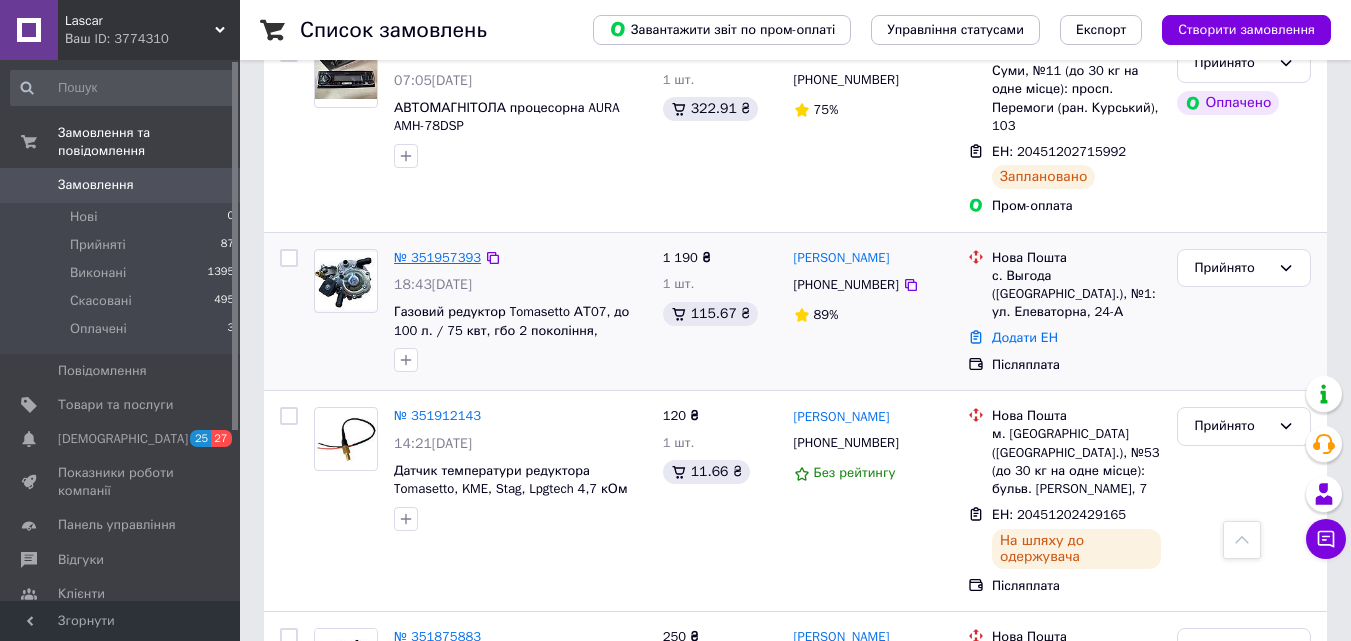 click on "№ 351957393" at bounding box center (437, 257) 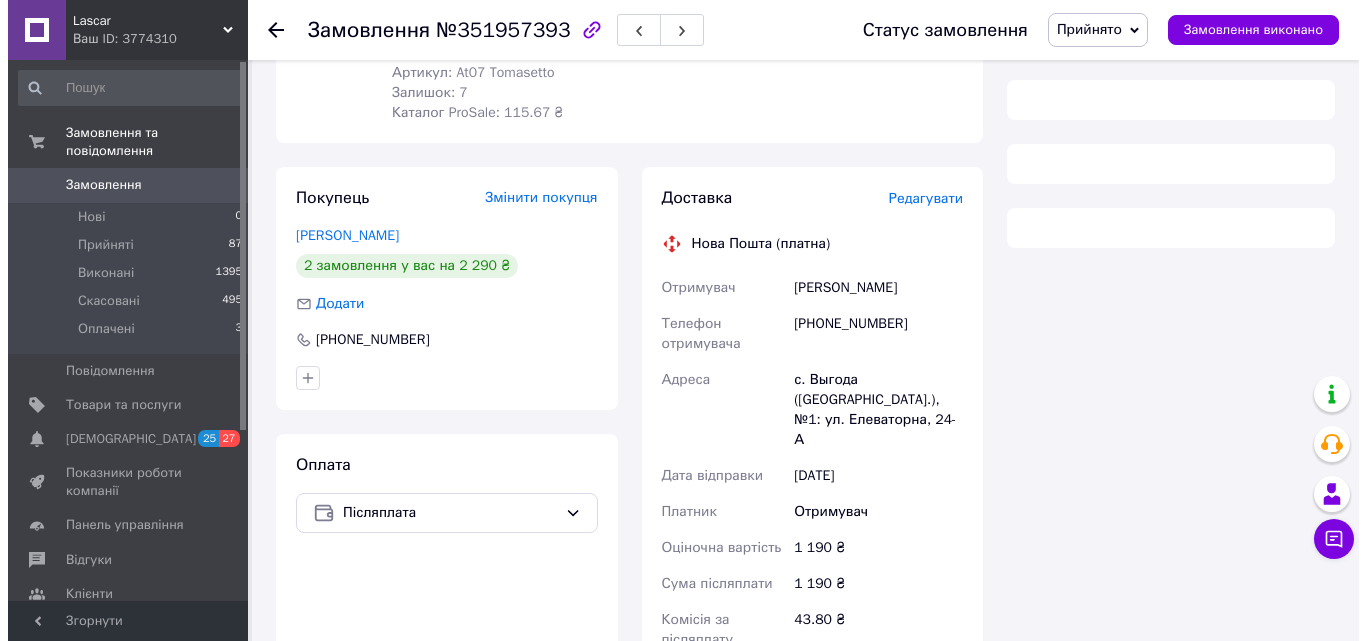 scroll, scrollTop: 400, scrollLeft: 0, axis: vertical 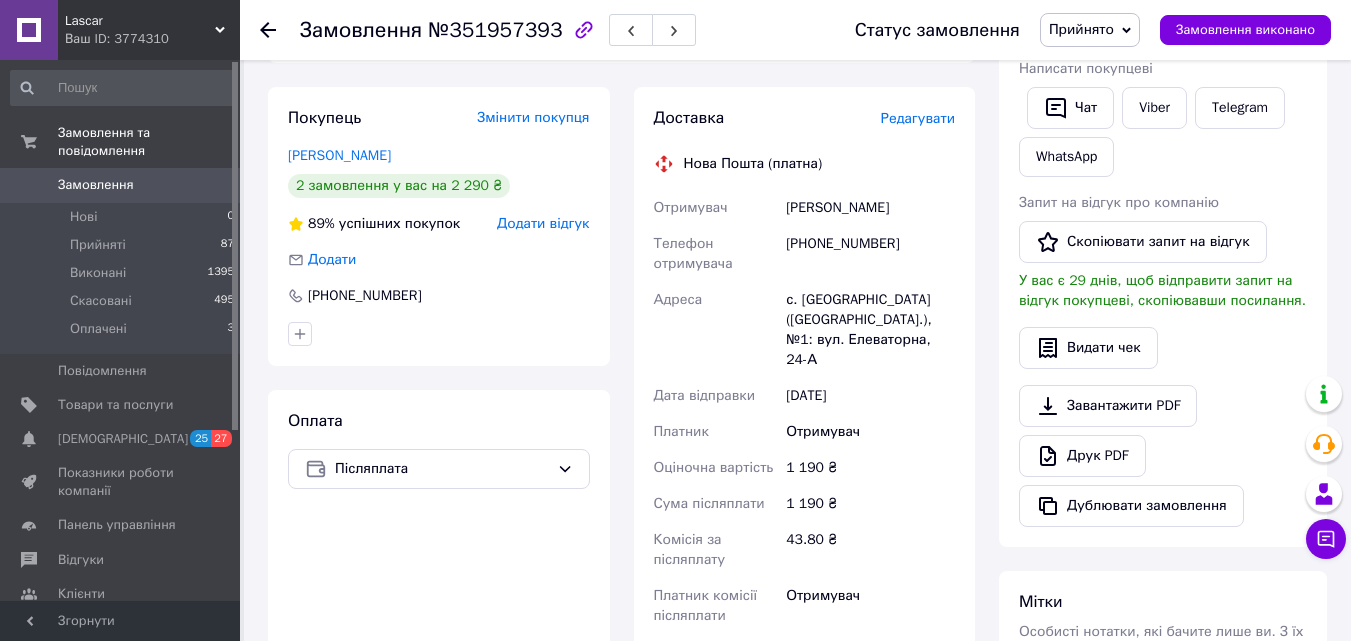 click on "Редагувати" at bounding box center (918, 118) 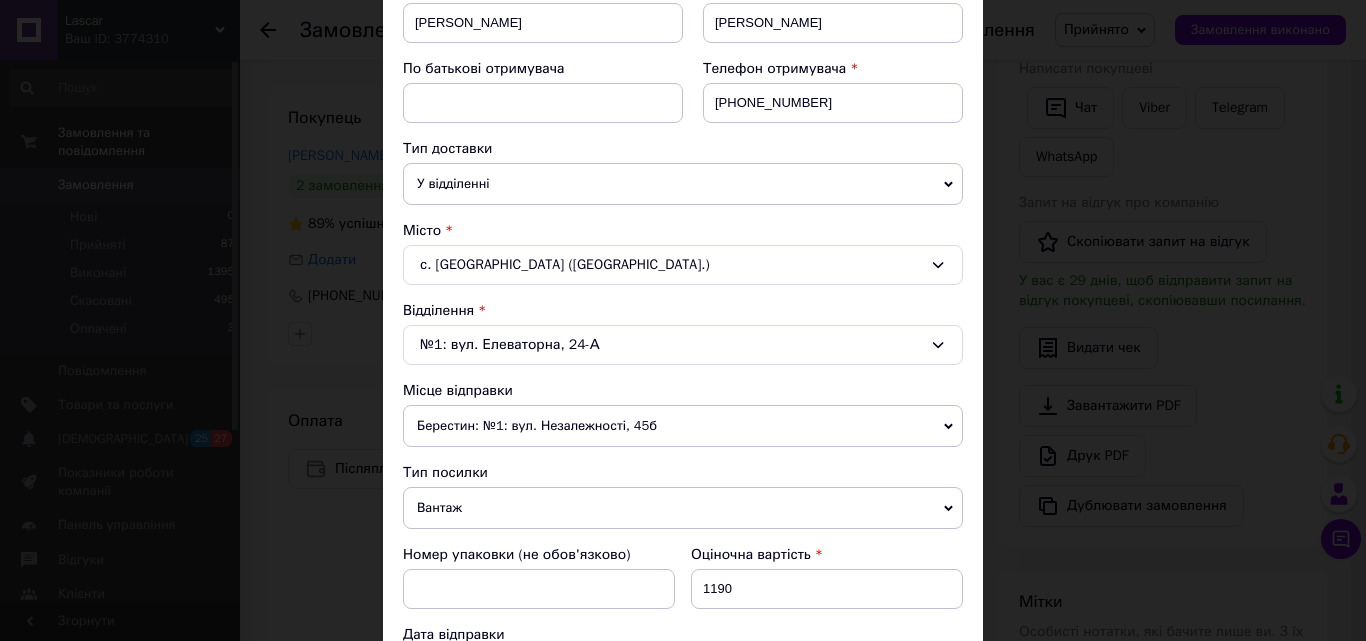 scroll, scrollTop: 300, scrollLeft: 0, axis: vertical 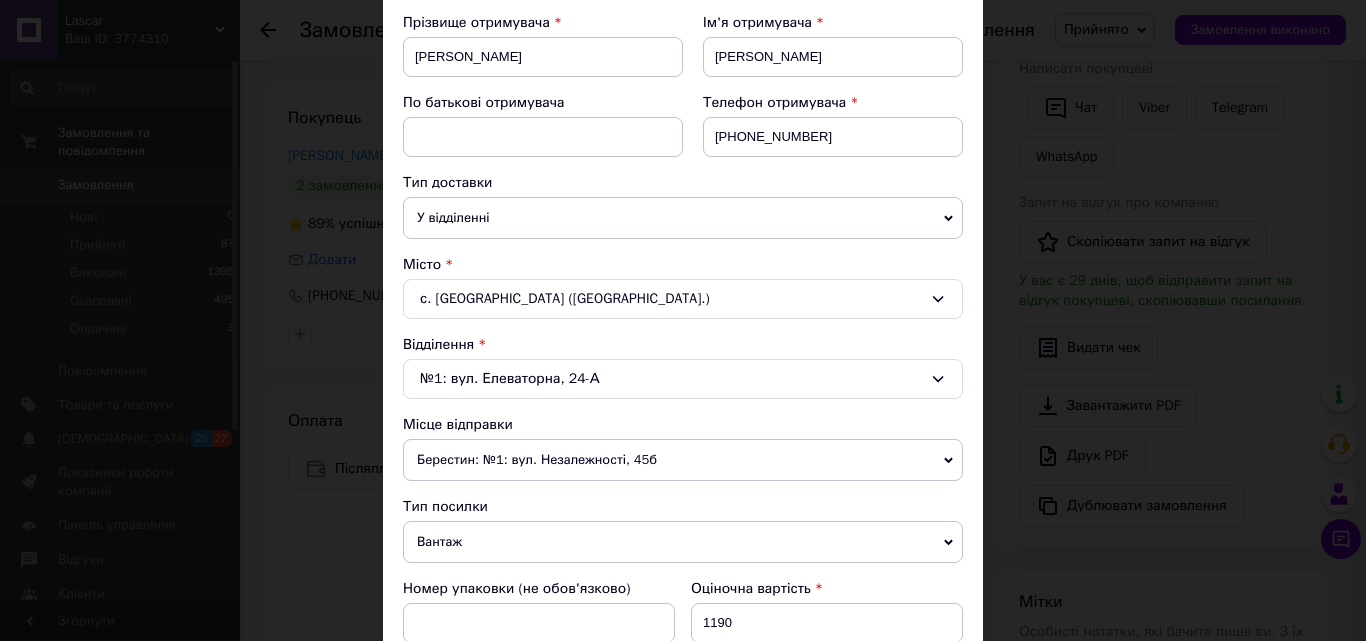 click on "Берестин: №1: вул. Незалежності, 45б" at bounding box center [683, 460] 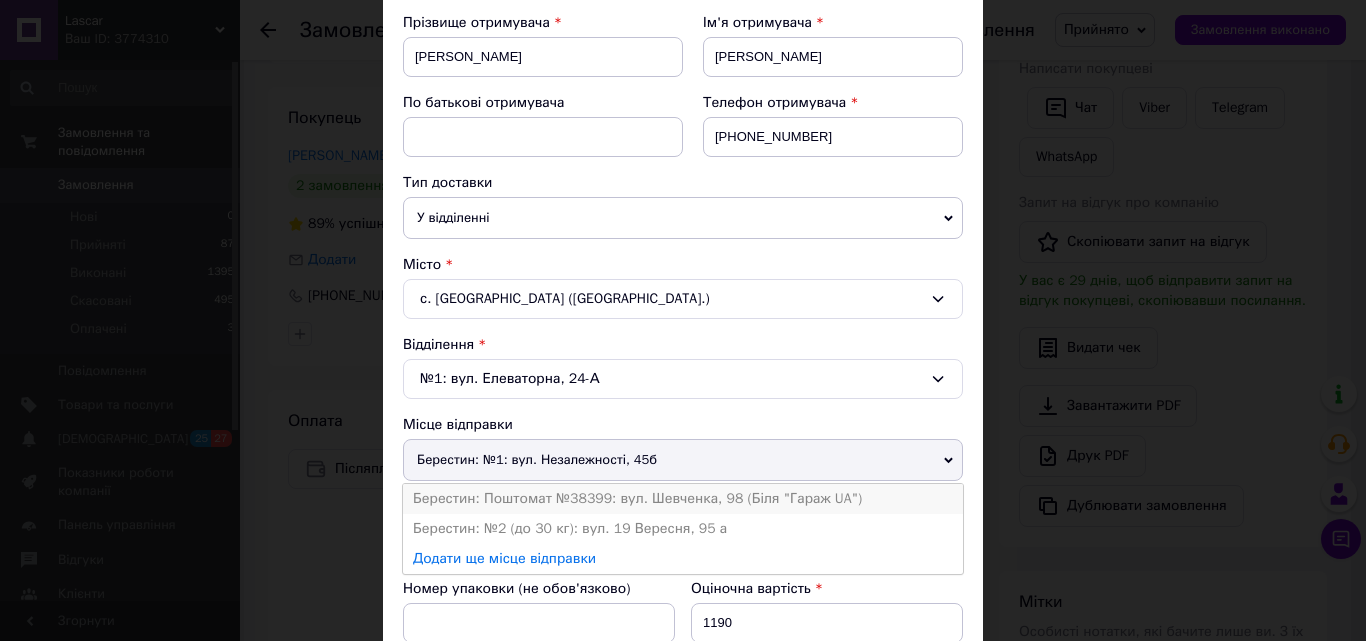 click on "Берестин: Поштомат №38399: вул. Шевченка, 98 (Біля "Гараж UA")" at bounding box center (683, 499) 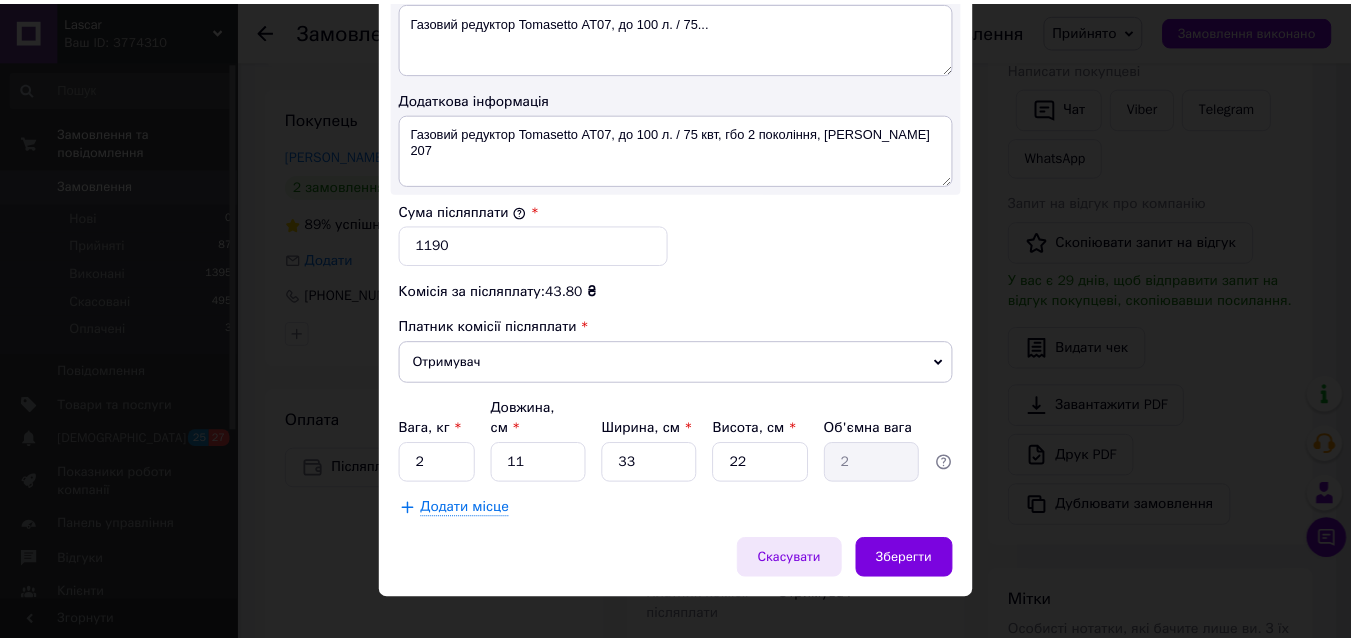 scroll, scrollTop: 1109, scrollLeft: 0, axis: vertical 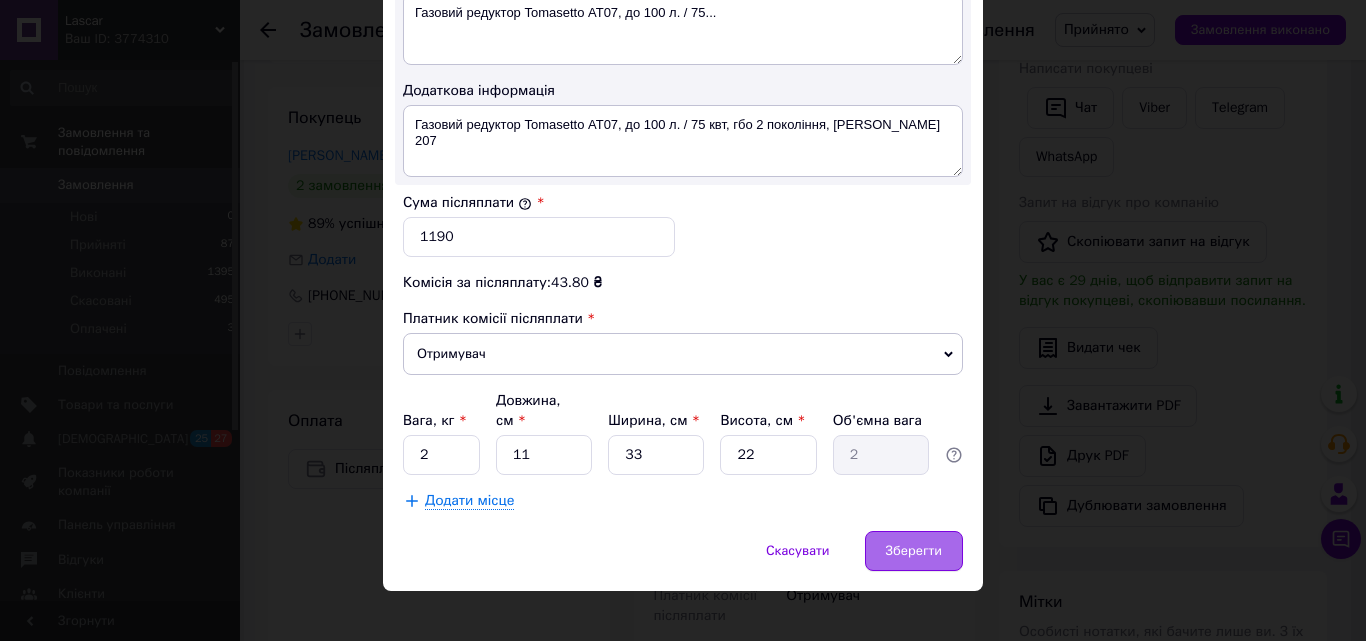 click on "Зберегти" at bounding box center (914, 551) 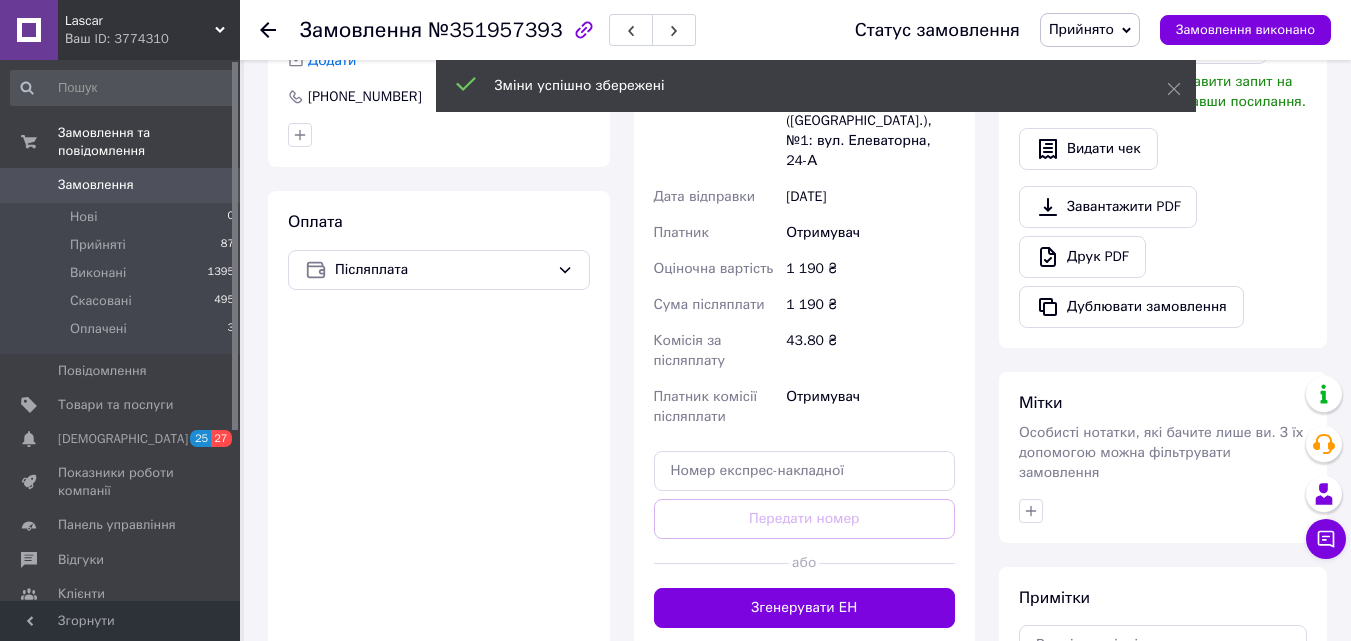 scroll, scrollTop: 600, scrollLeft: 0, axis: vertical 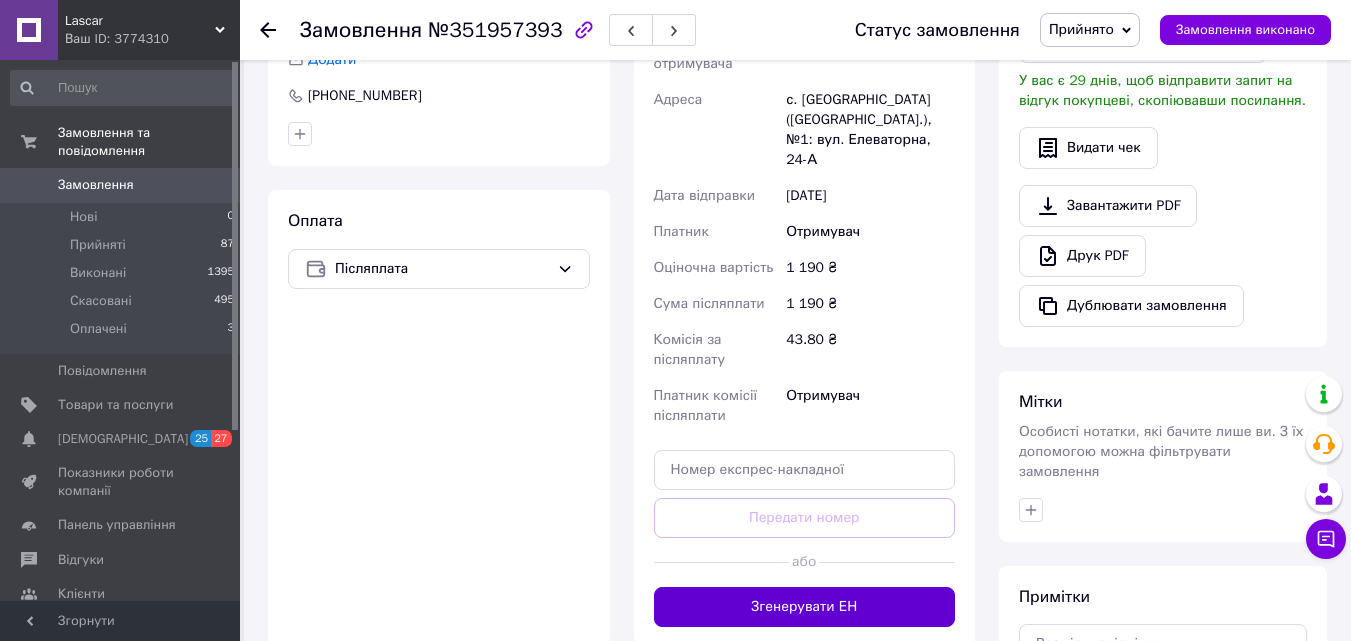 click on "Згенерувати ЕН" at bounding box center [805, 607] 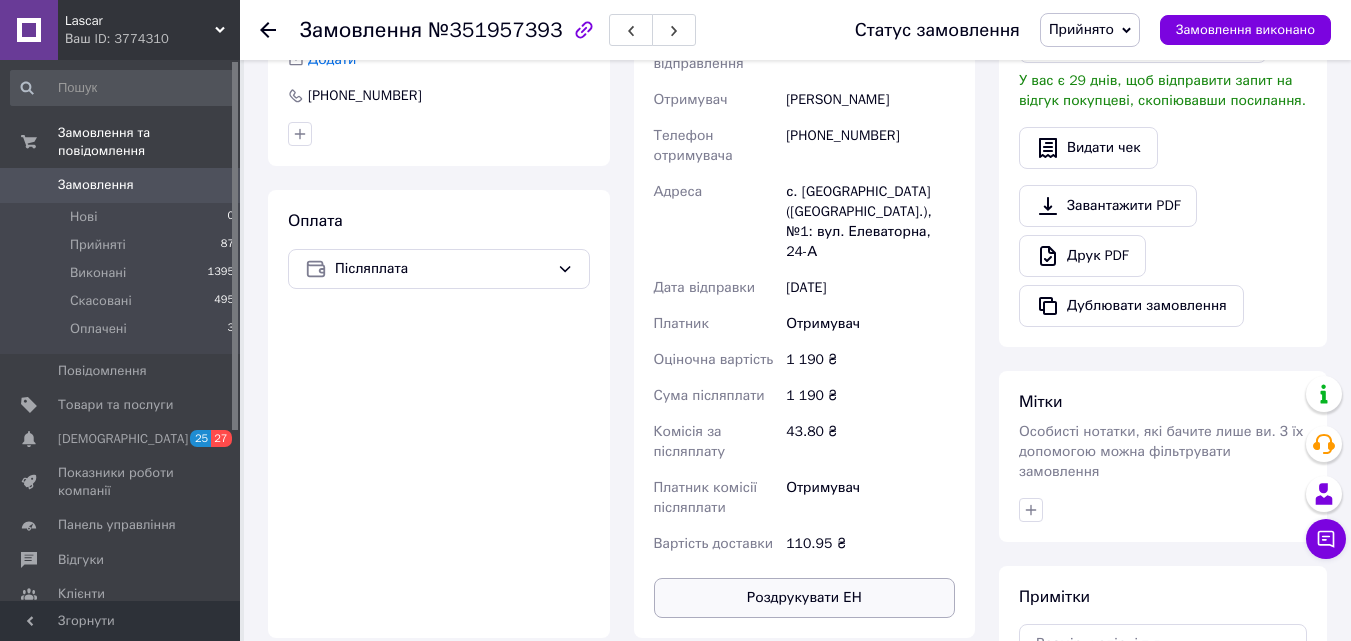 click on "Роздрукувати ЕН" at bounding box center (805, 598) 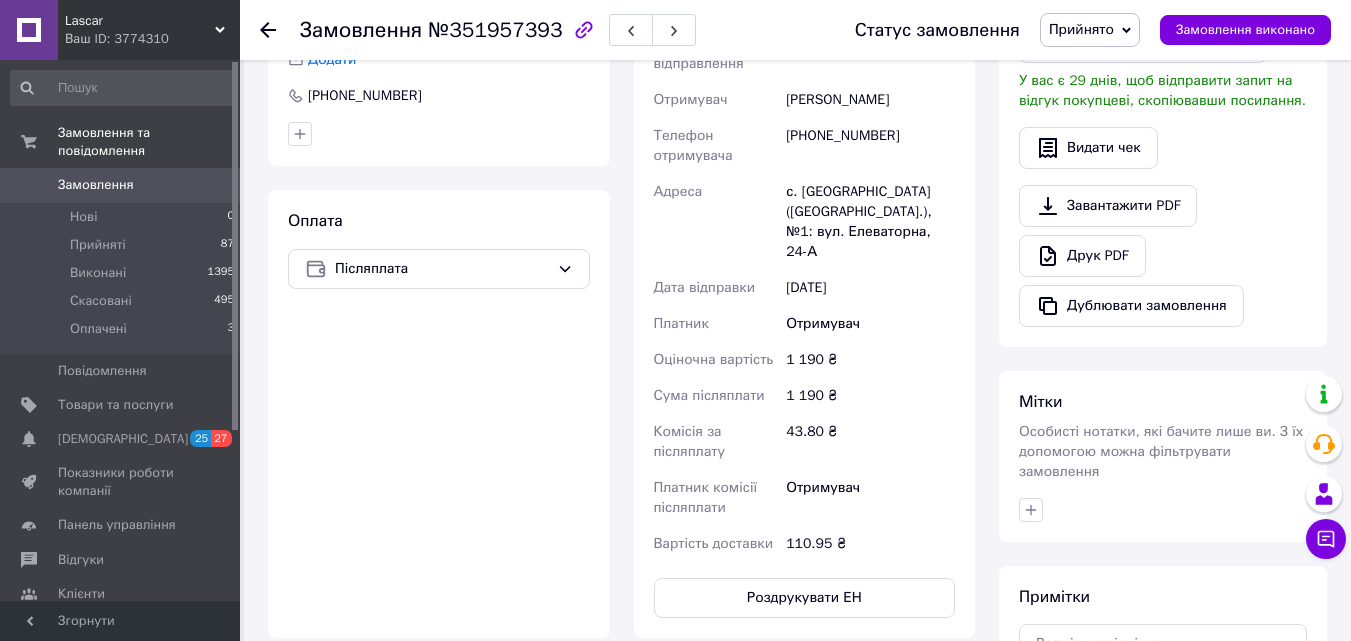 click 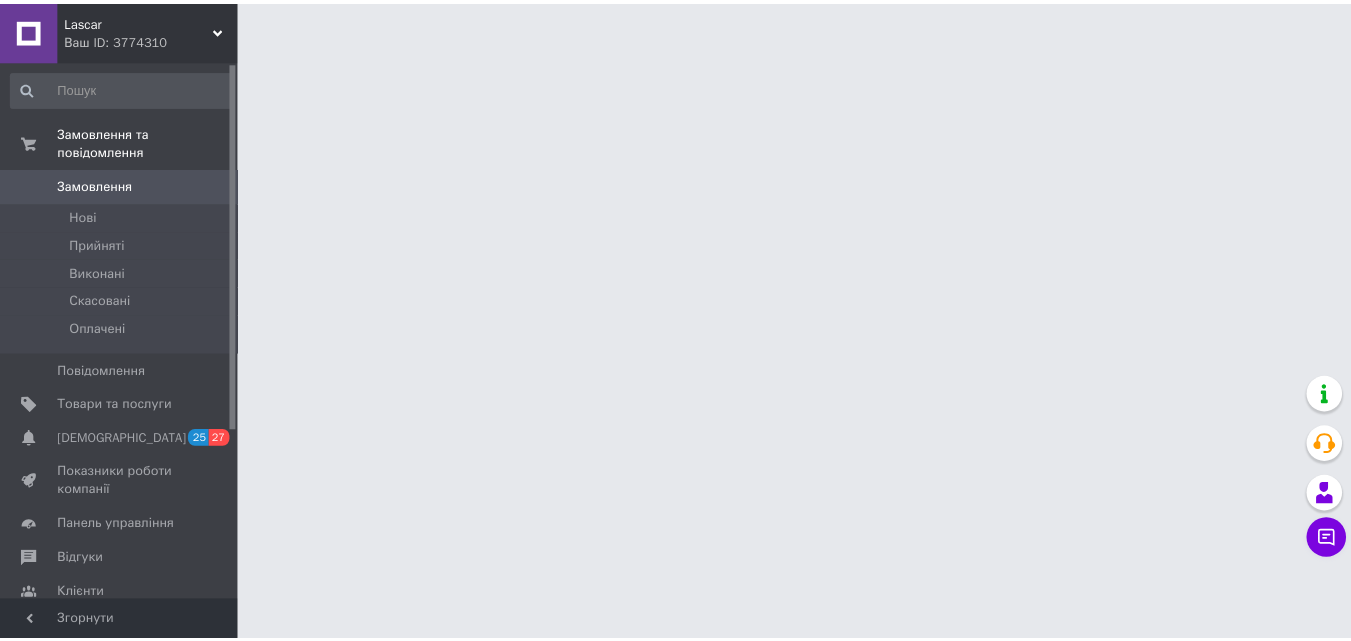 scroll, scrollTop: 0, scrollLeft: 0, axis: both 